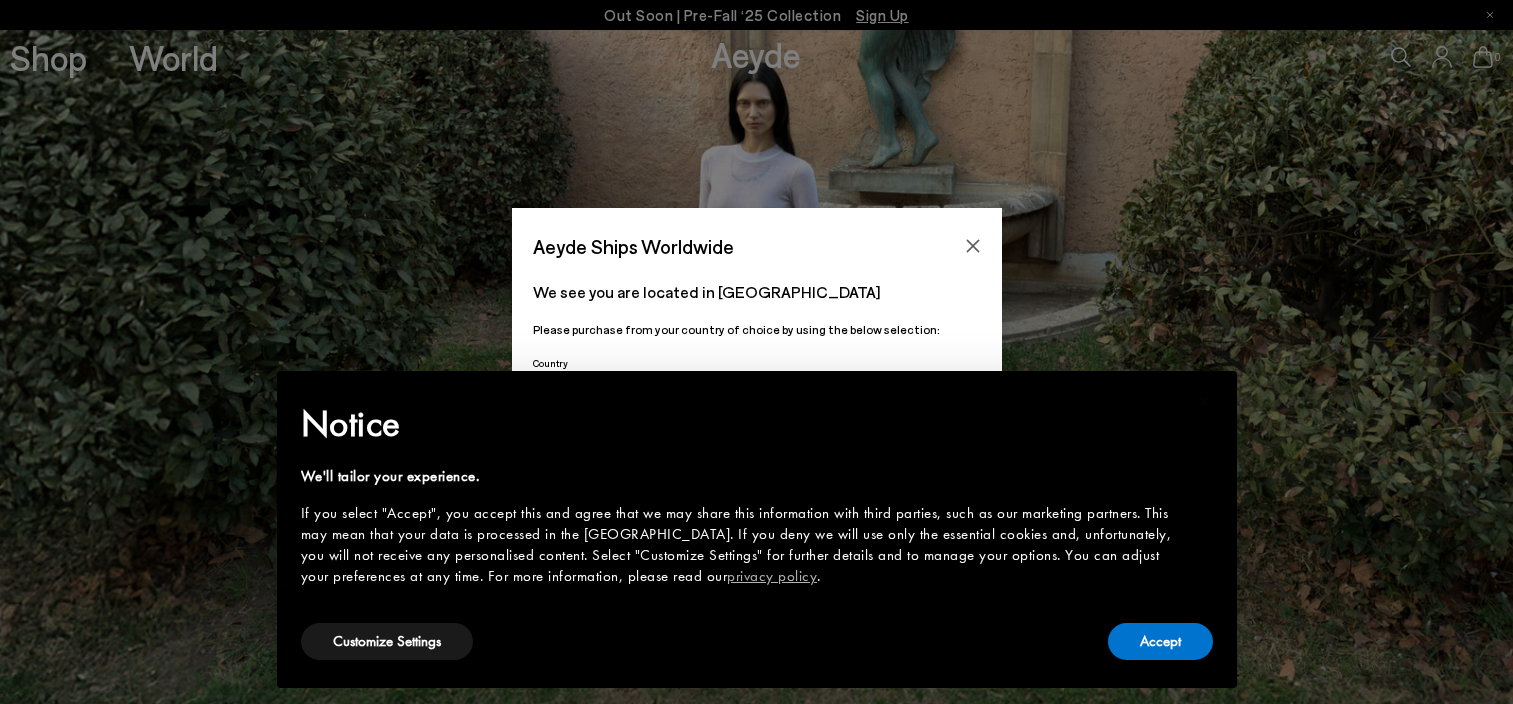 scroll, scrollTop: 0, scrollLeft: 0, axis: both 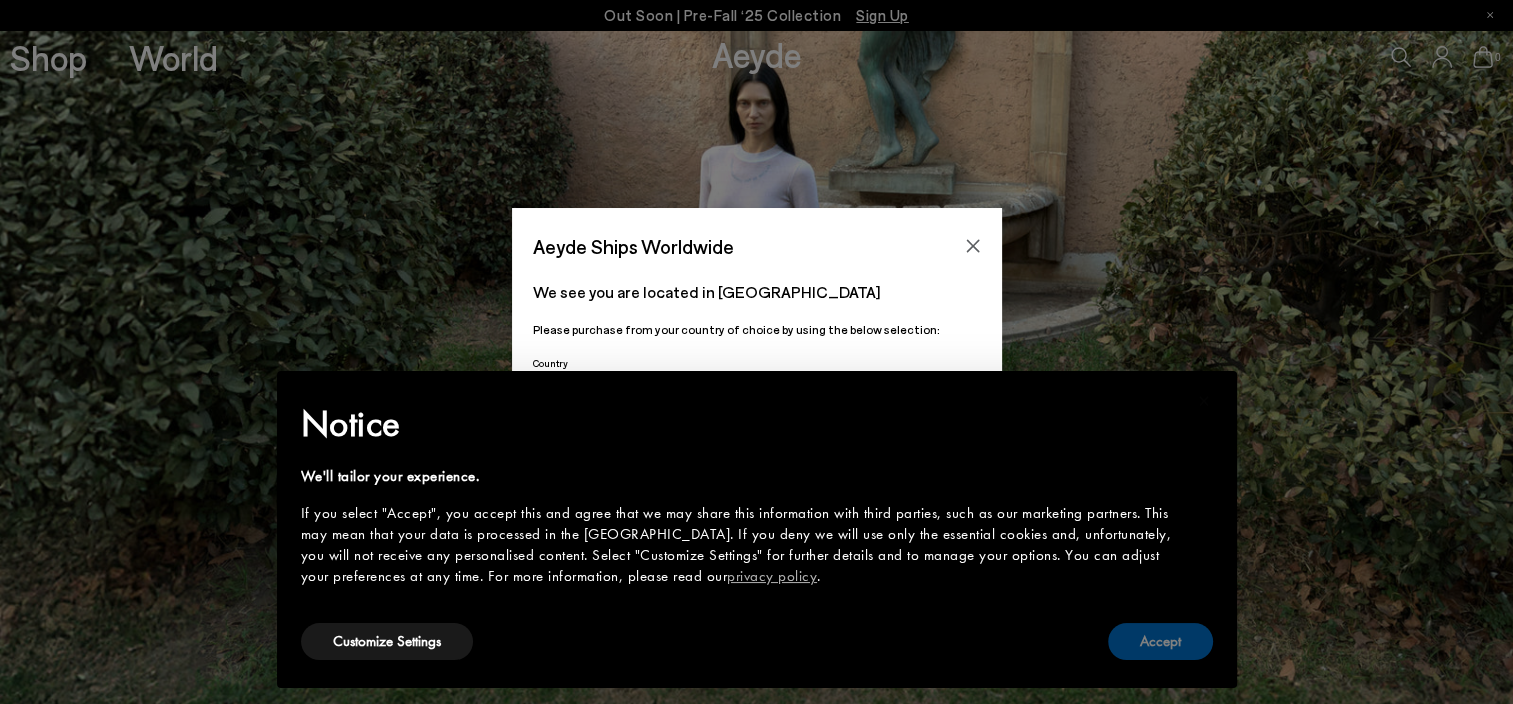 click on "Accept" at bounding box center [1160, 641] 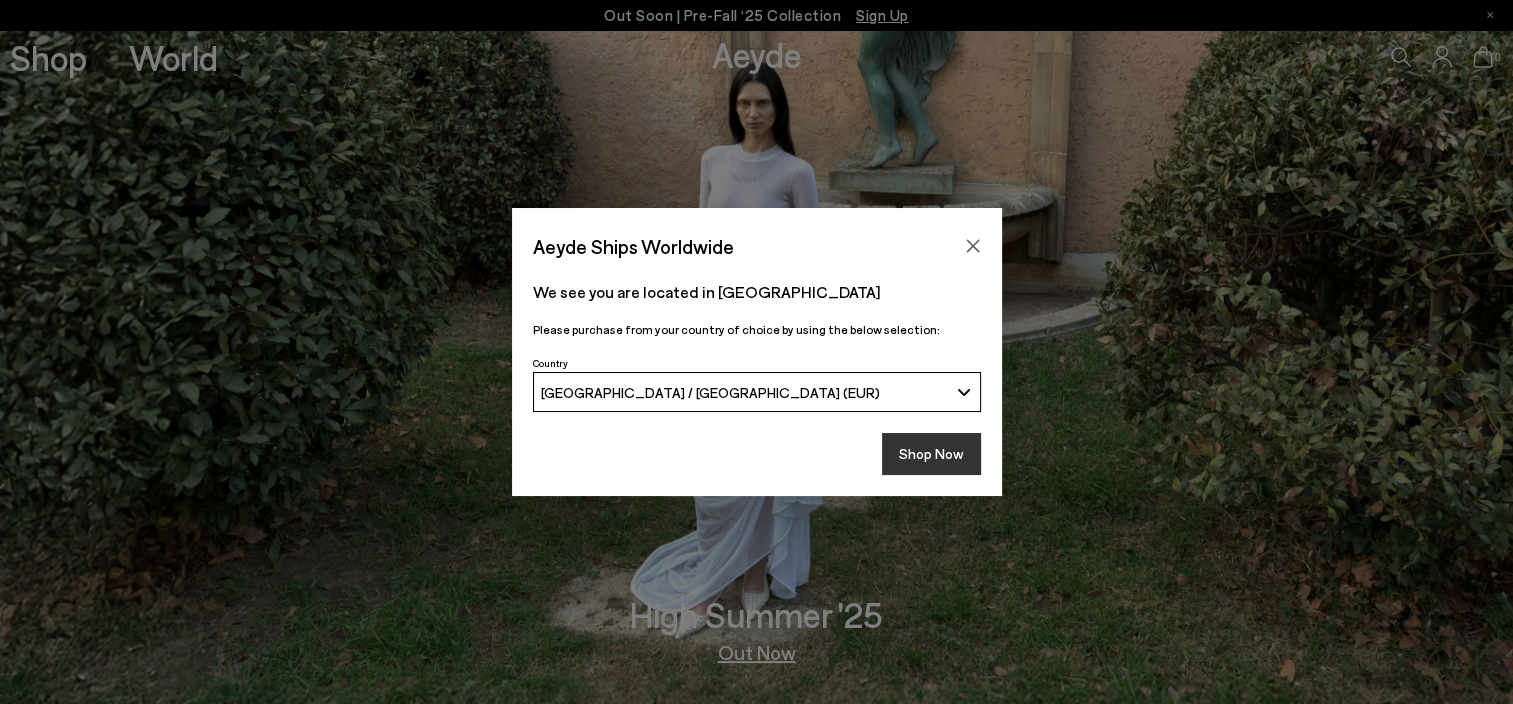 click on "Shop Now" at bounding box center [931, 454] 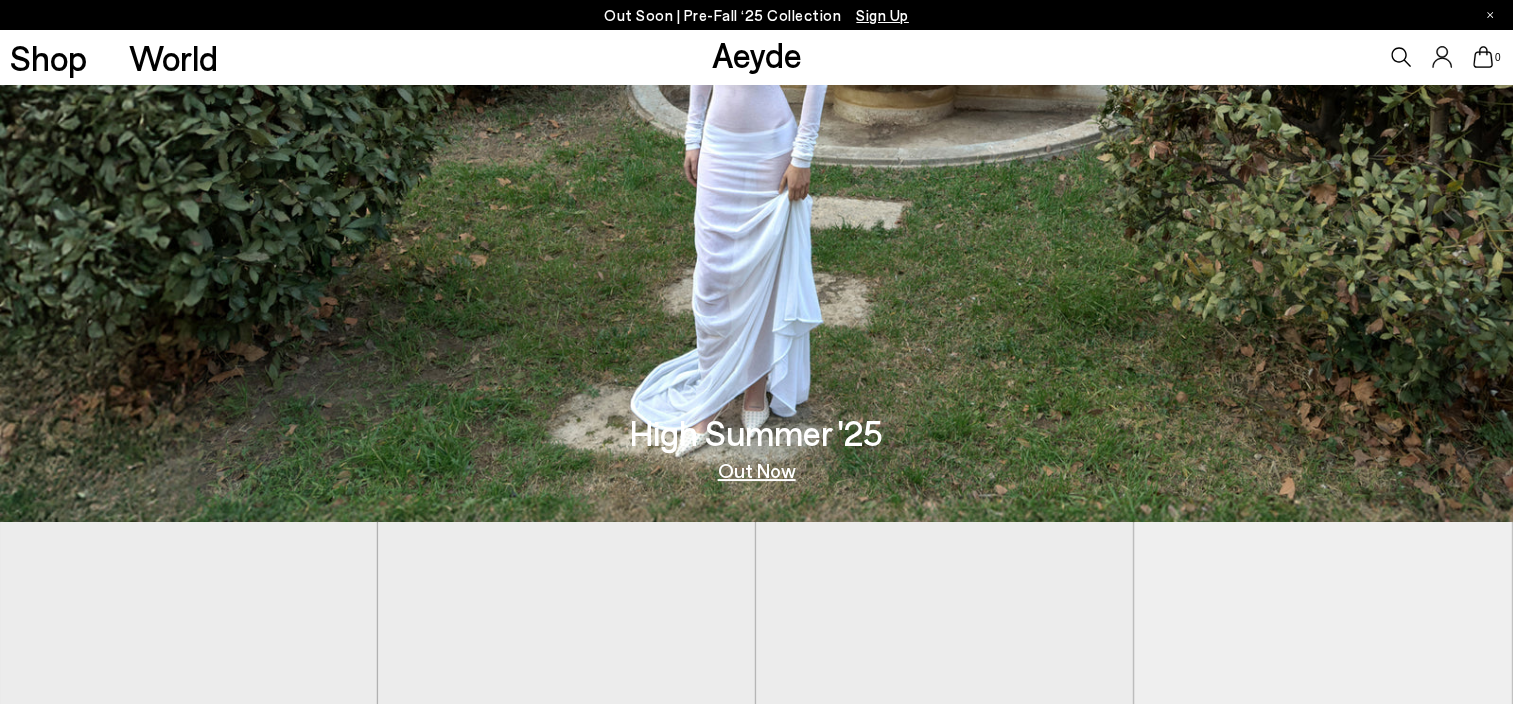 scroll, scrollTop: 183, scrollLeft: 0, axis: vertical 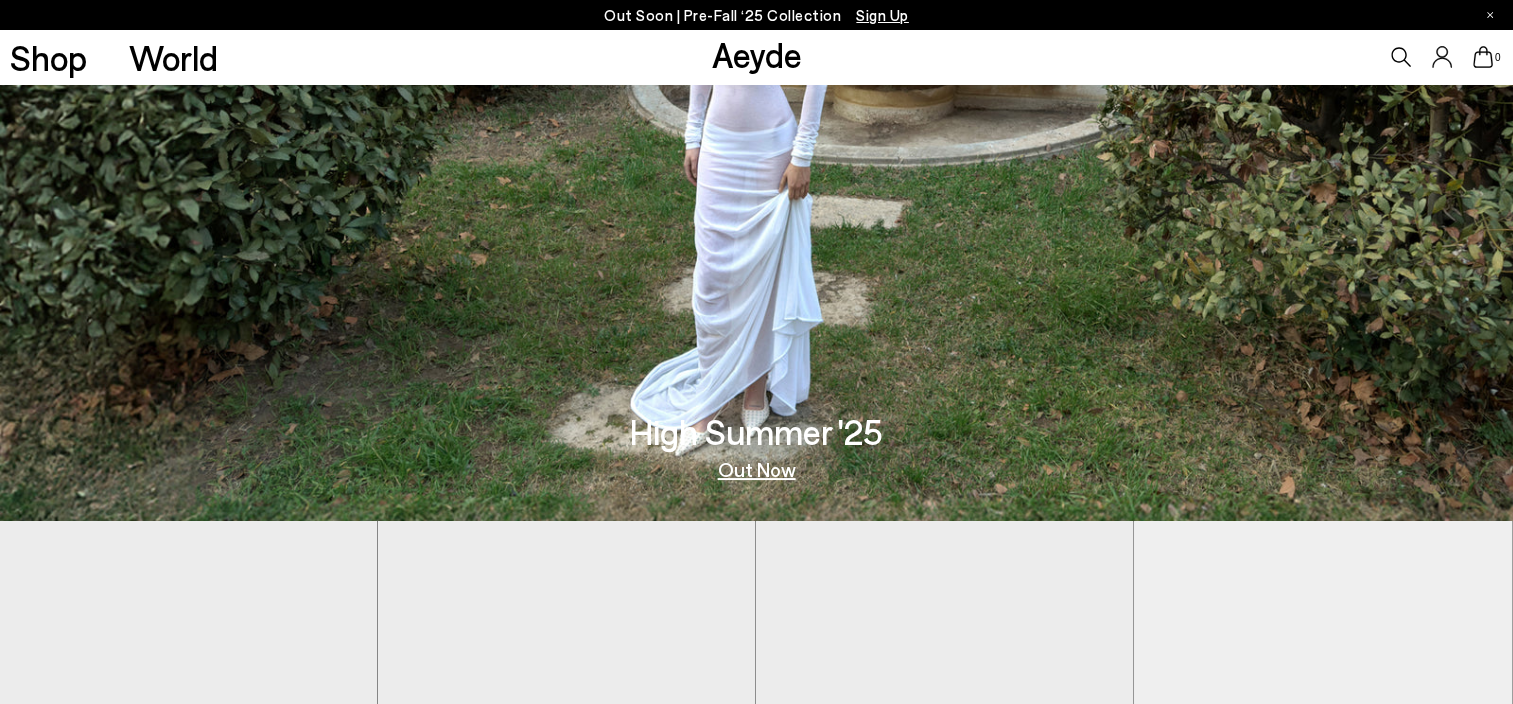 click at bounding box center (944, 758) 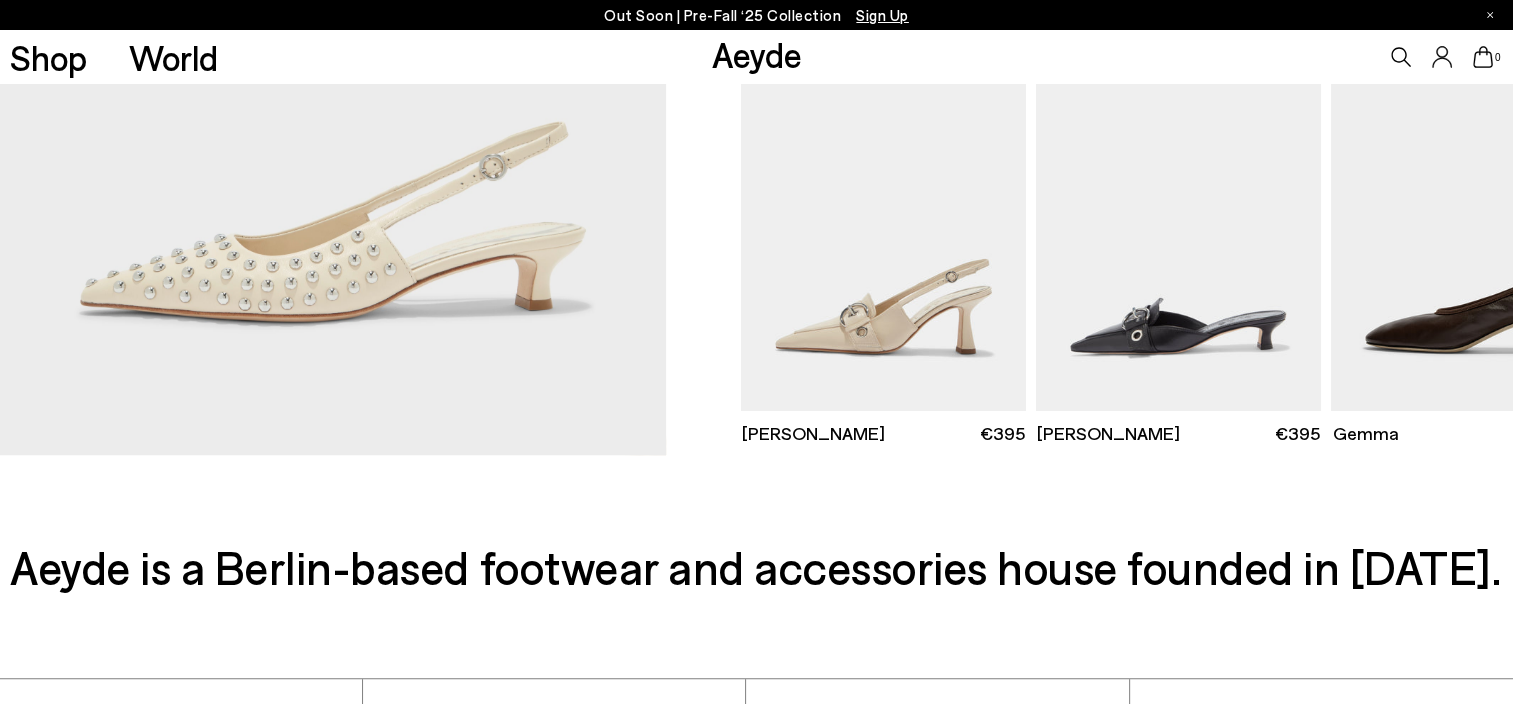 scroll, scrollTop: 667, scrollLeft: 0, axis: vertical 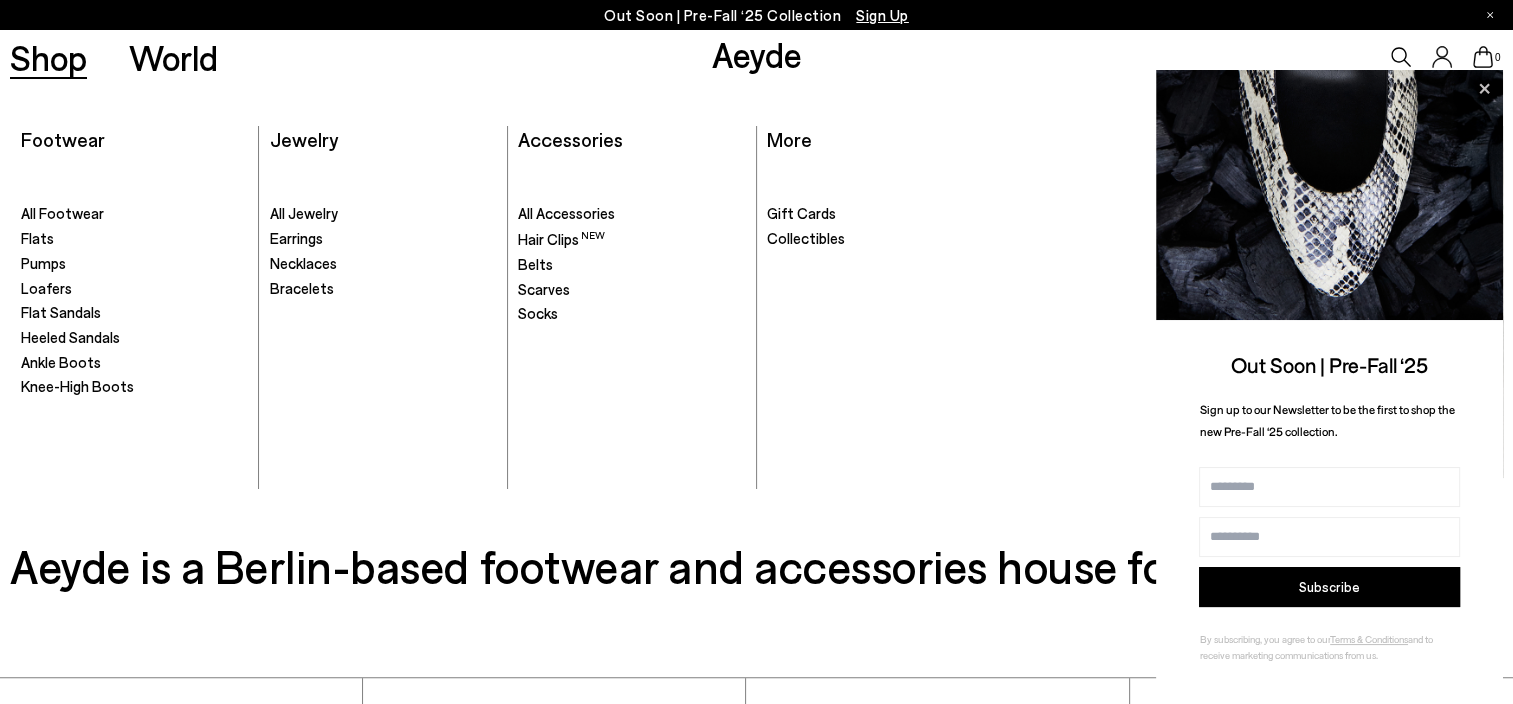 click on "Shop" at bounding box center (48, 57) 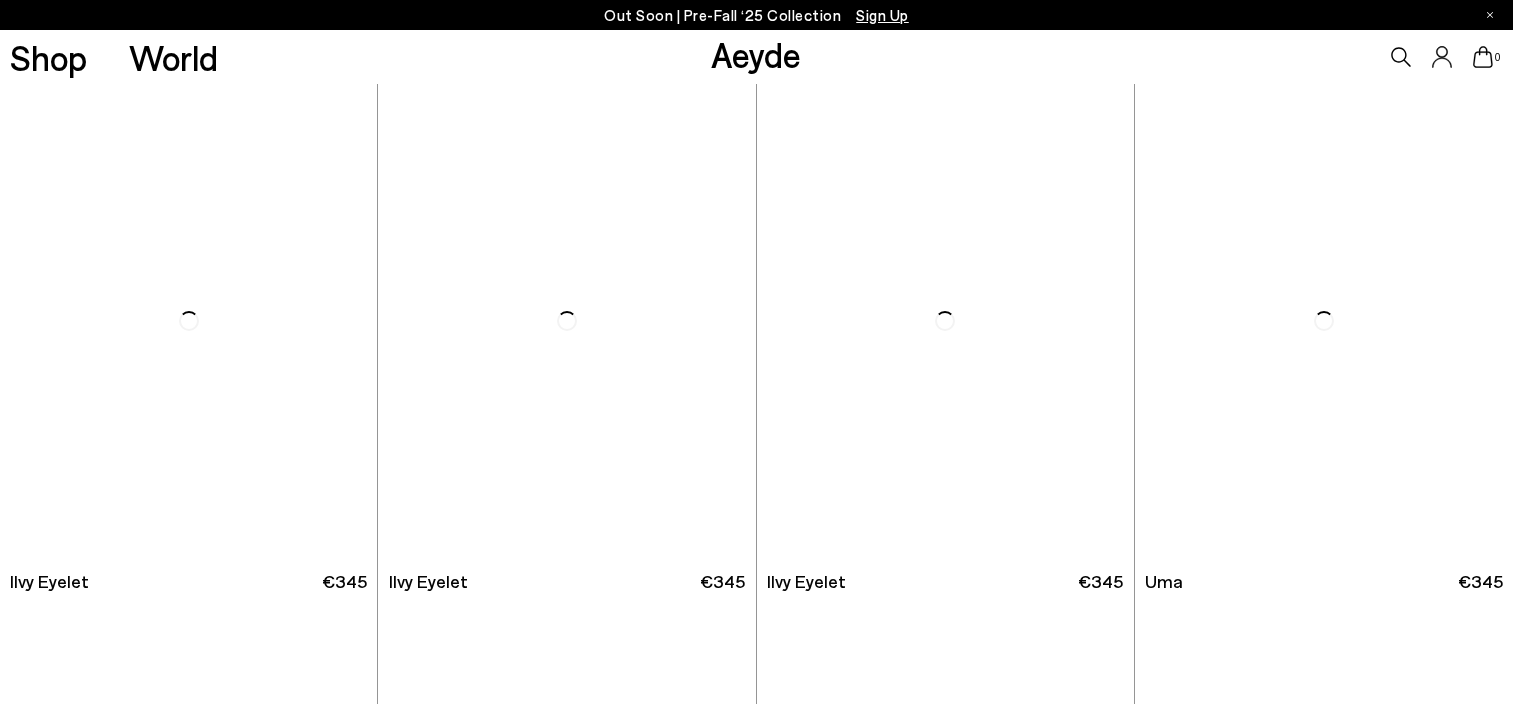 scroll, scrollTop: 0, scrollLeft: 0, axis: both 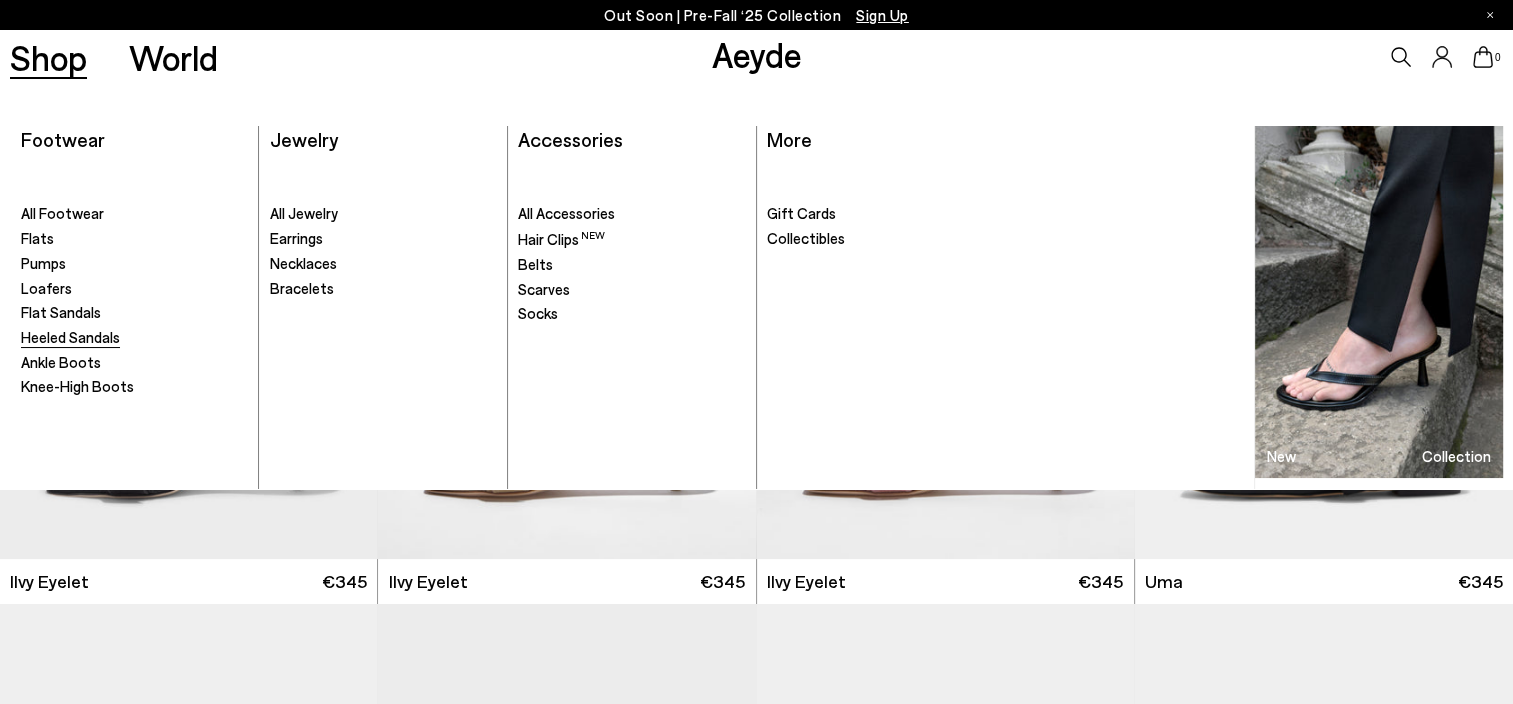 click on "Heeled Sandals" at bounding box center (70, 337) 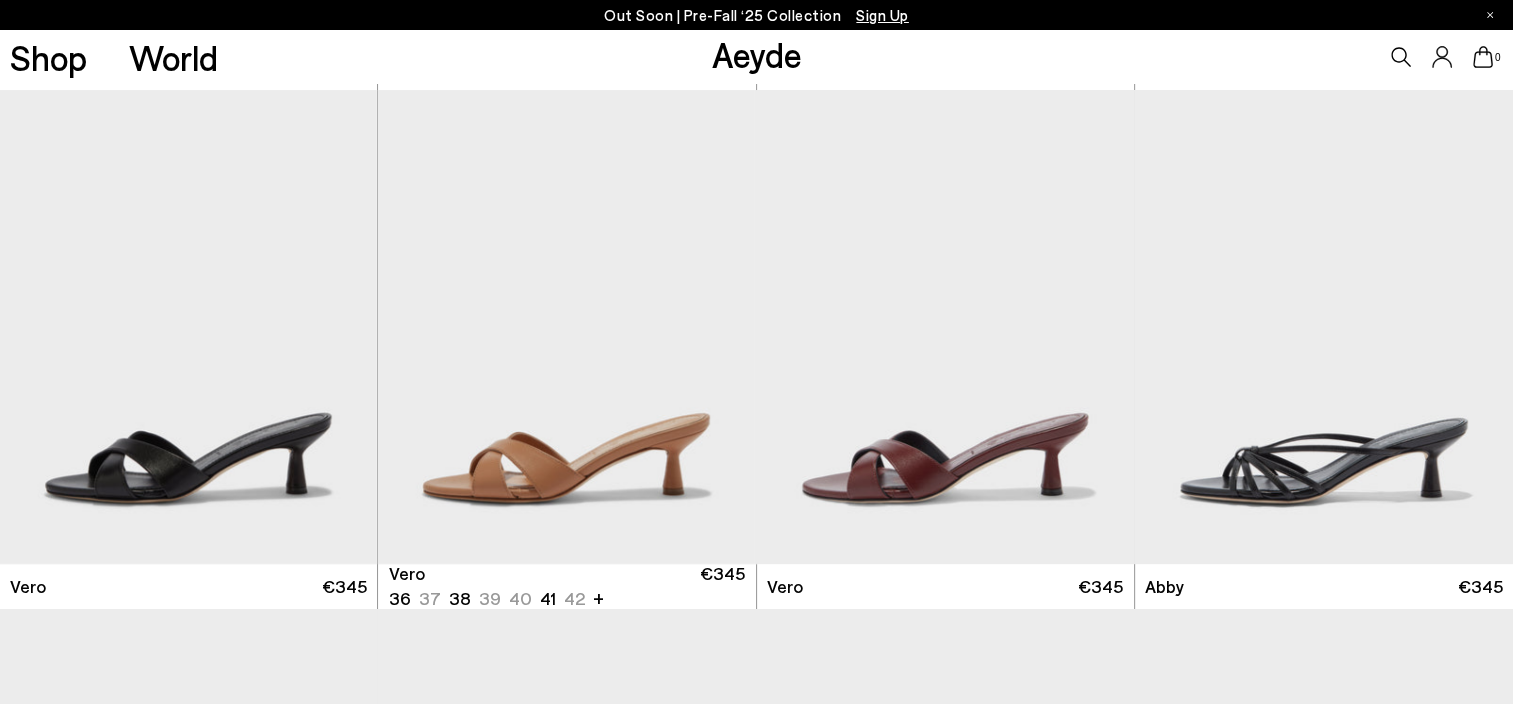 scroll, scrollTop: 539, scrollLeft: 0, axis: vertical 